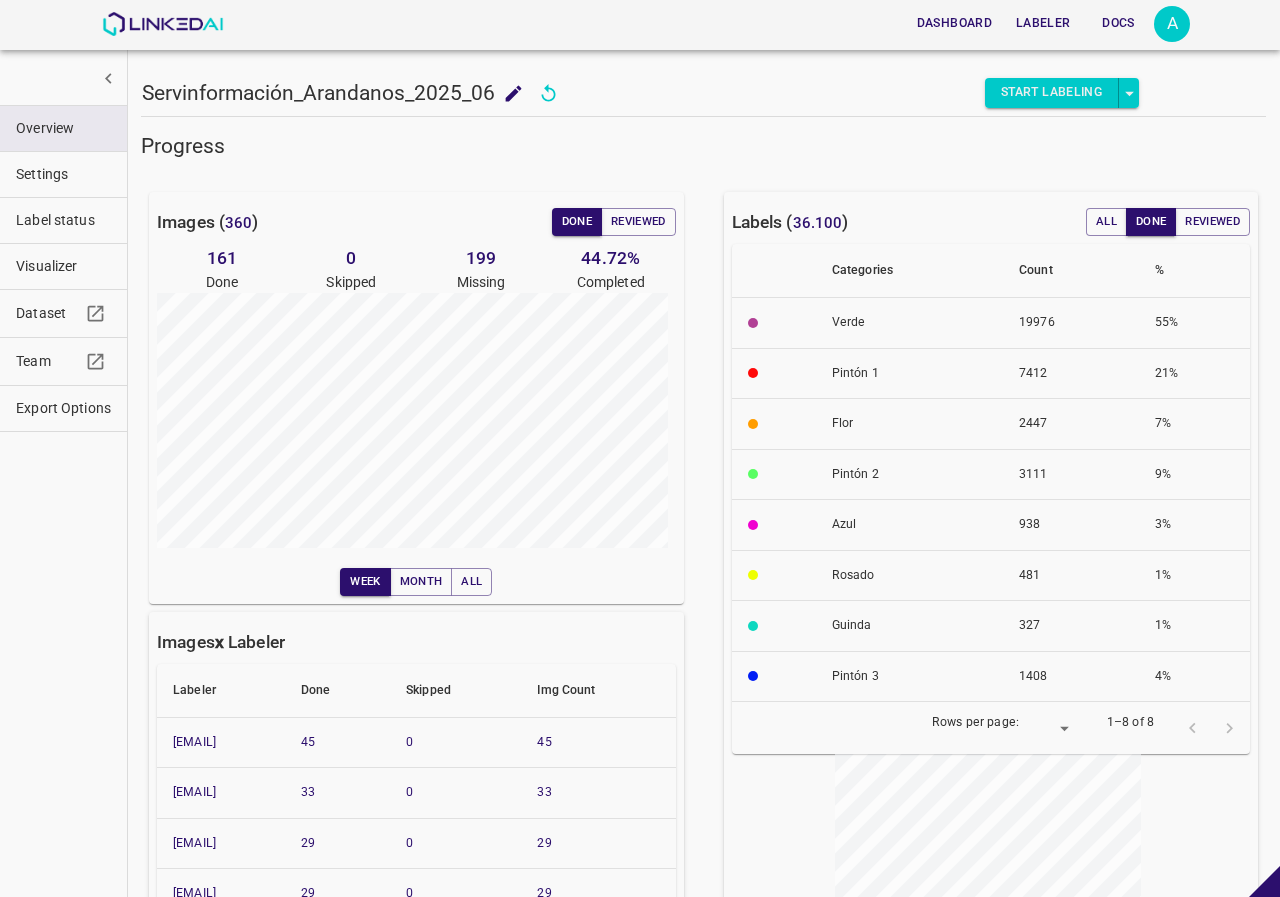 scroll, scrollTop: 0, scrollLeft: 0, axis: both 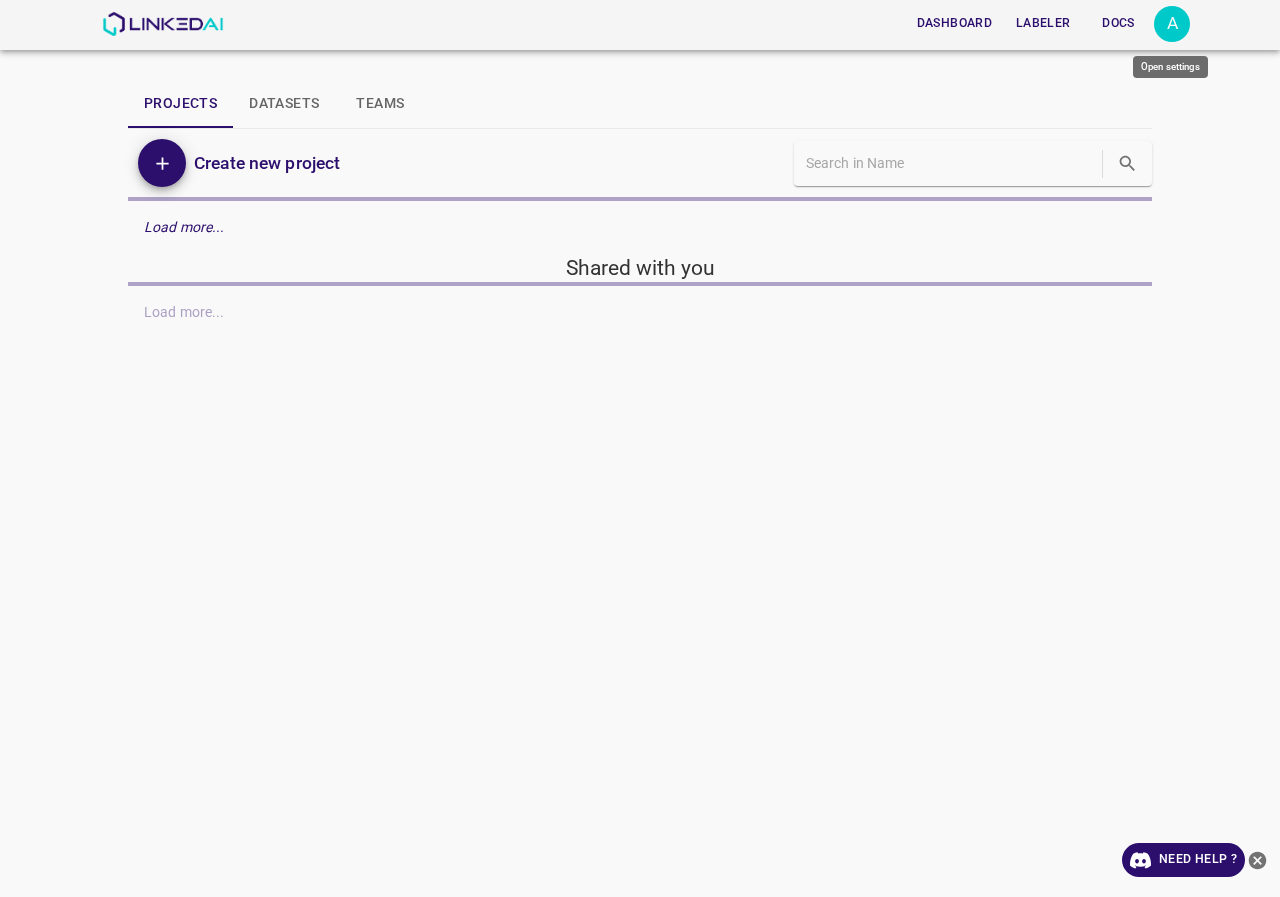 click on "A" at bounding box center (1172, 24) 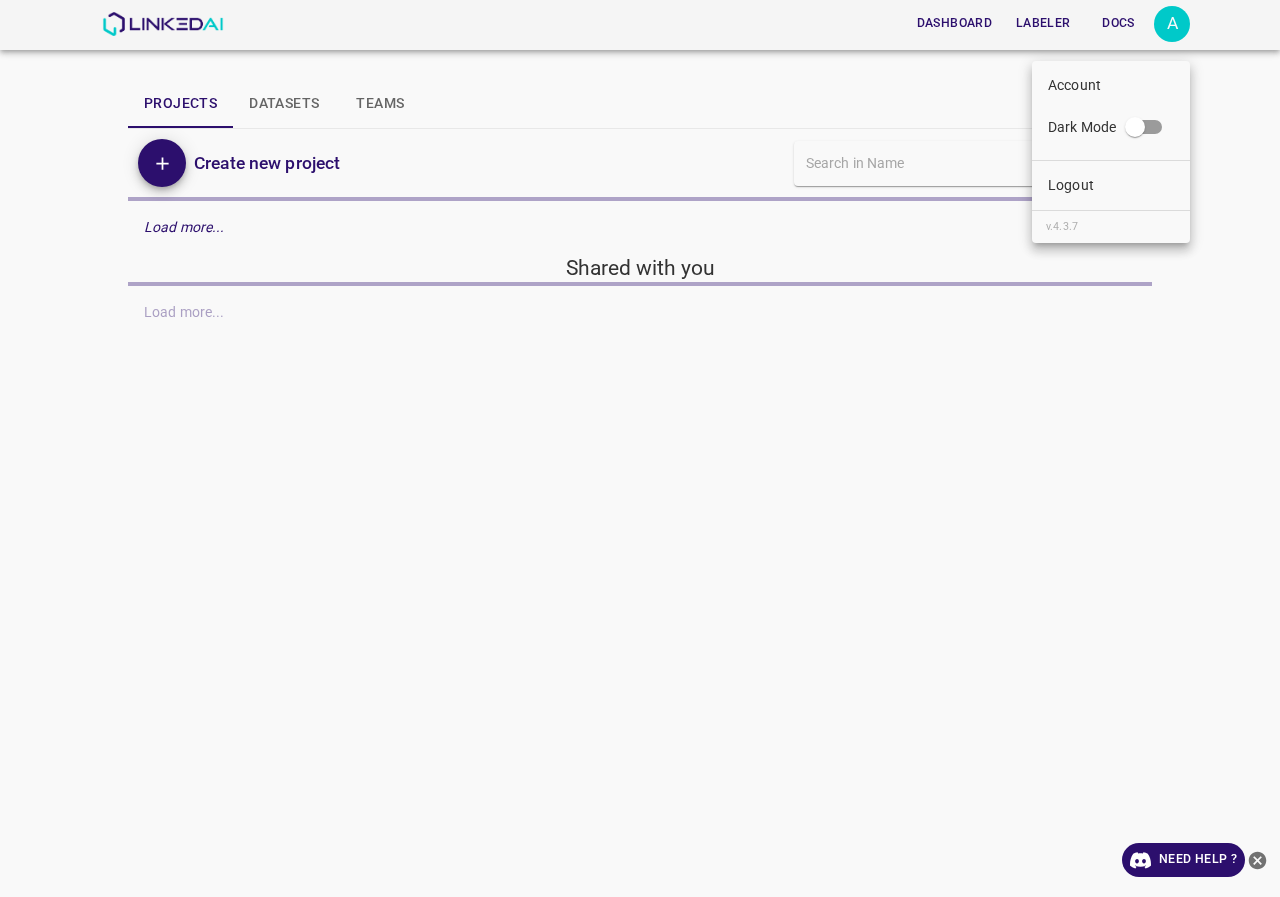 click on "Logout" at bounding box center (1071, 185) 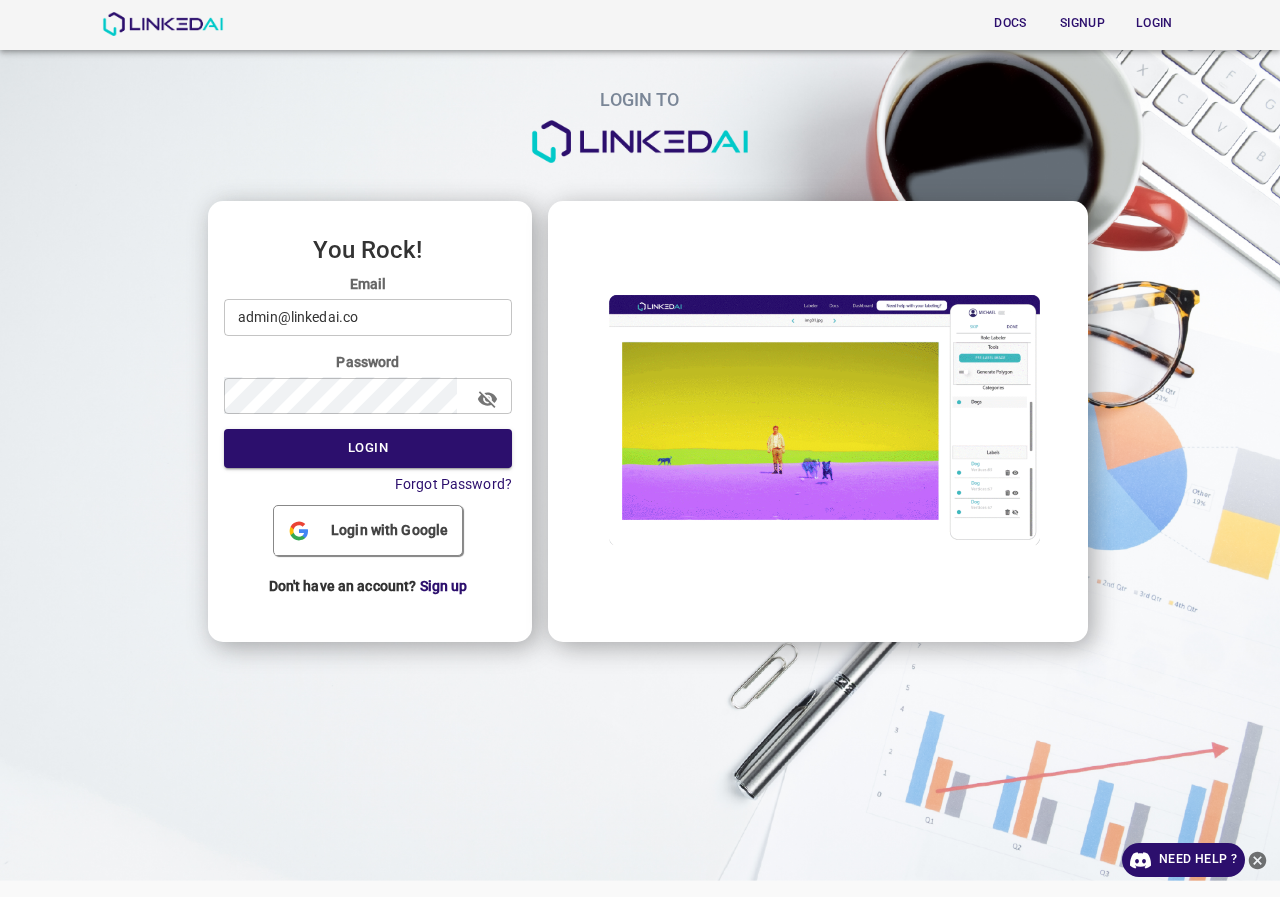 click on "admin@linkedai.co" at bounding box center (368, 317) 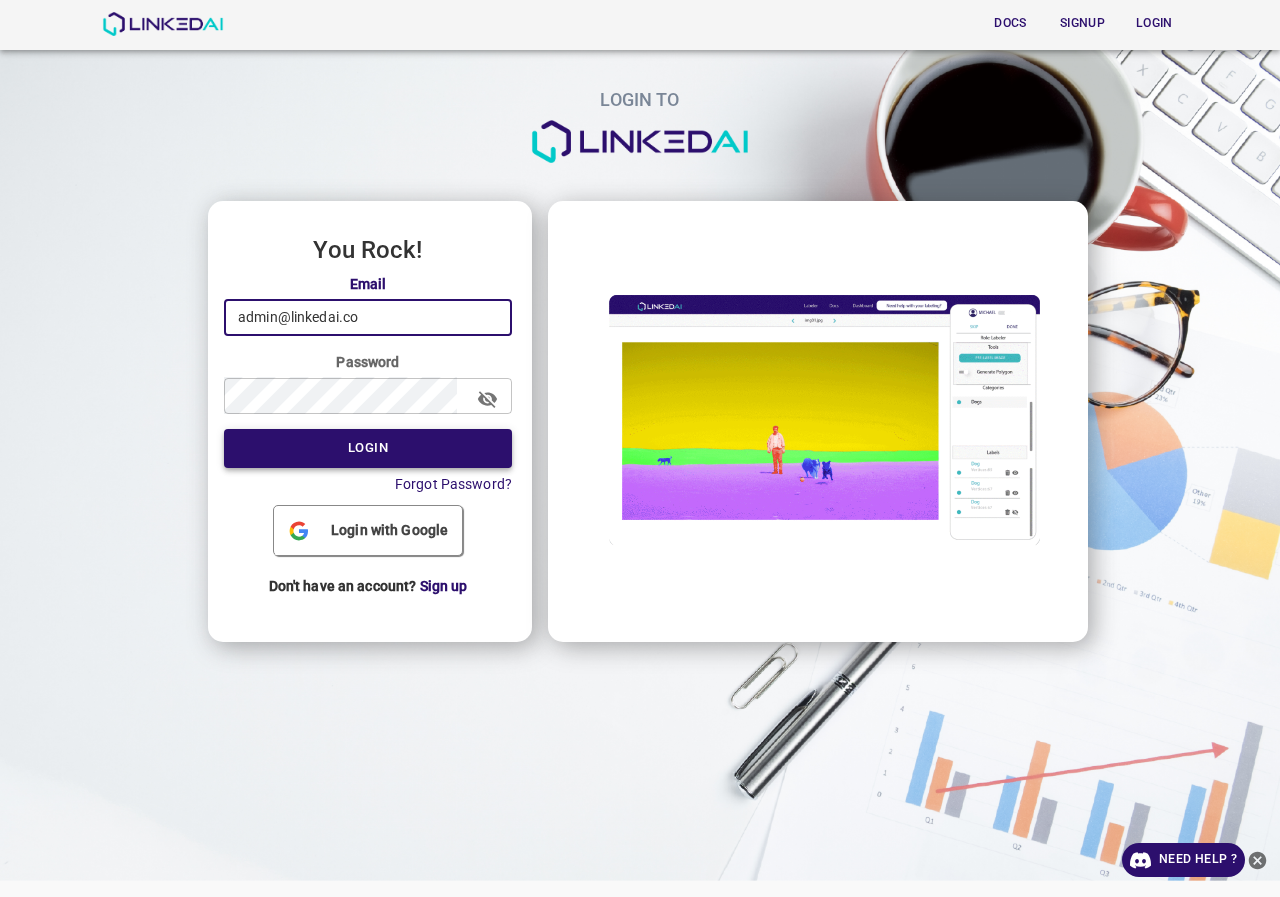 type on "legit@linkedai.co" 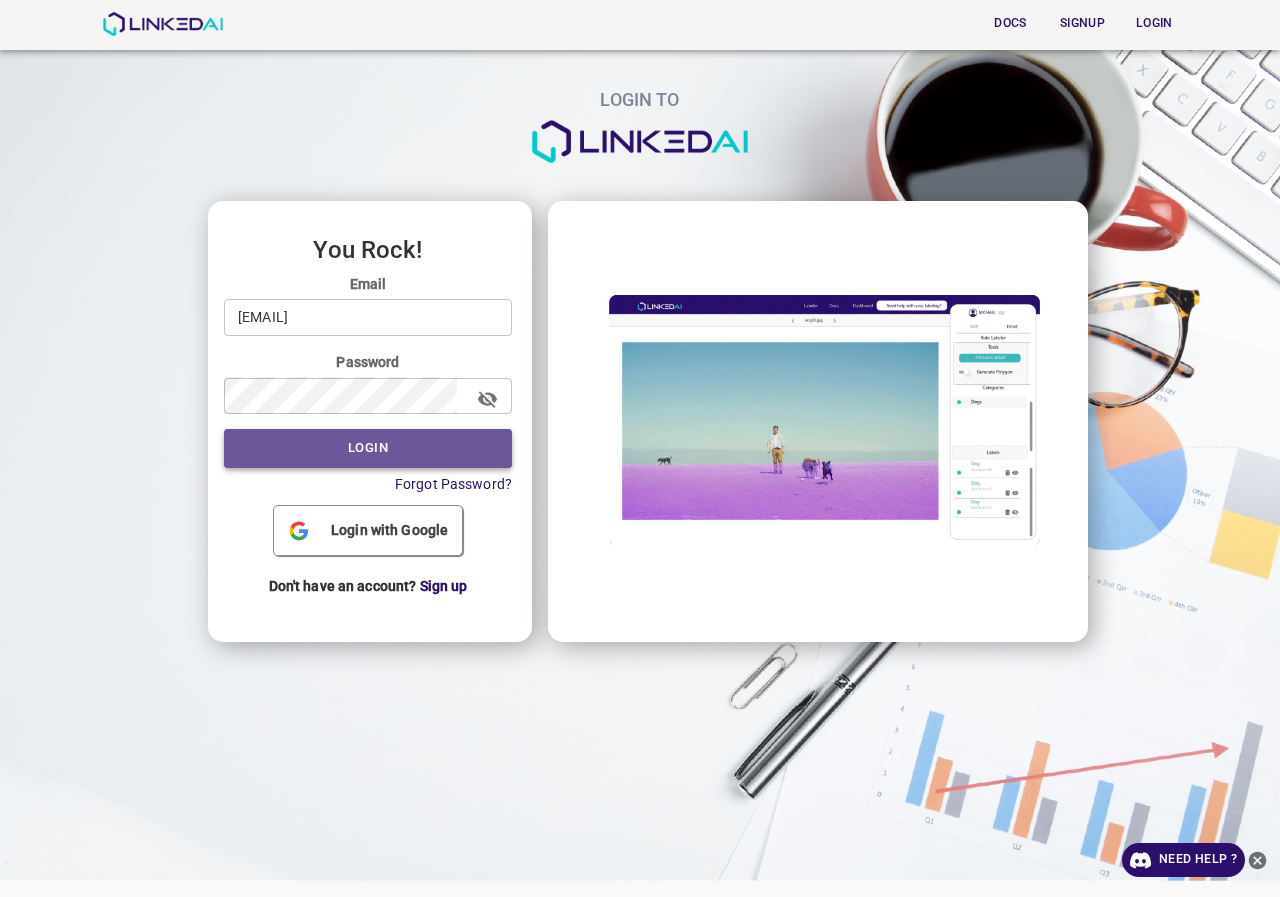 click on "Login" at bounding box center [368, 448] 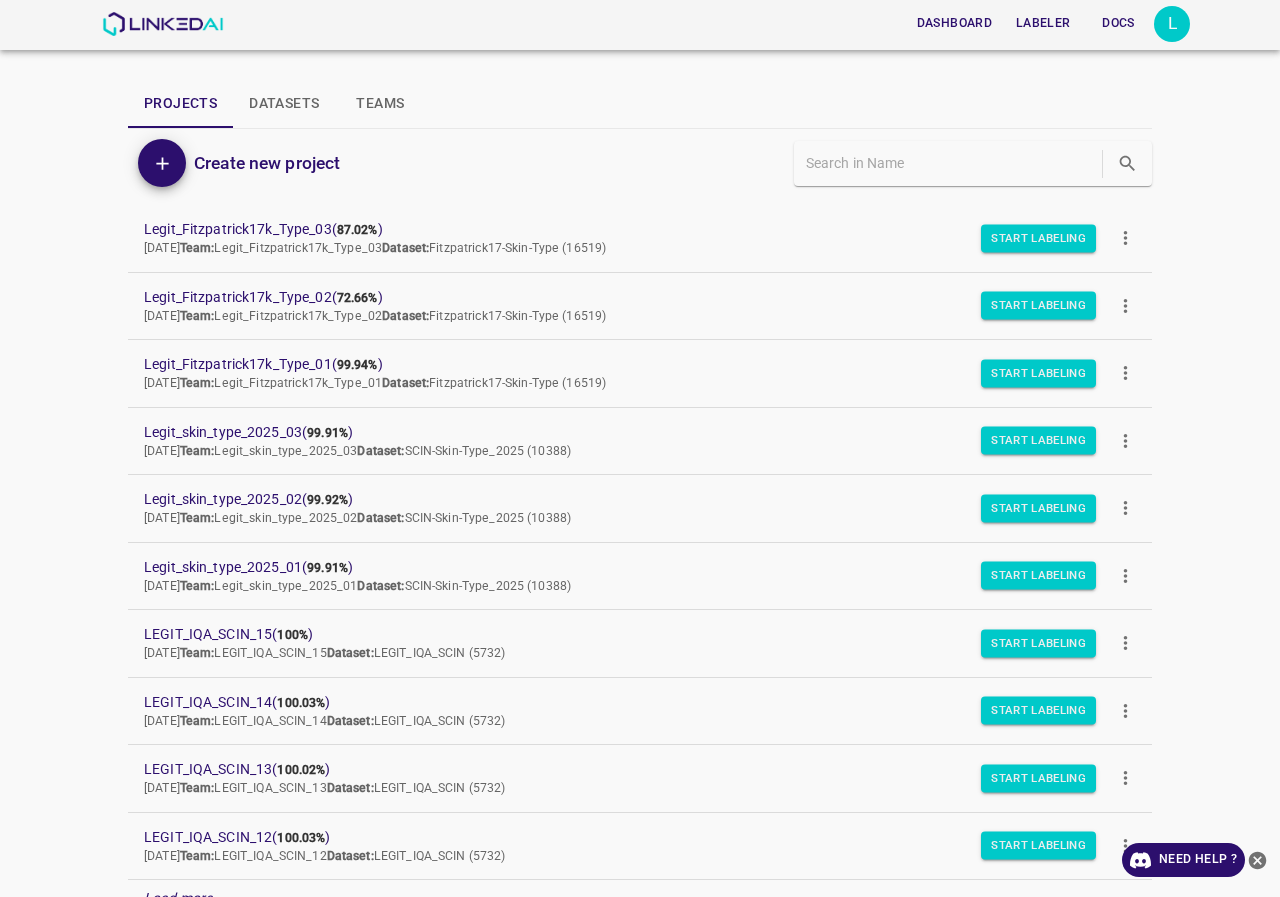 scroll, scrollTop: 169, scrollLeft: 0, axis: vertical 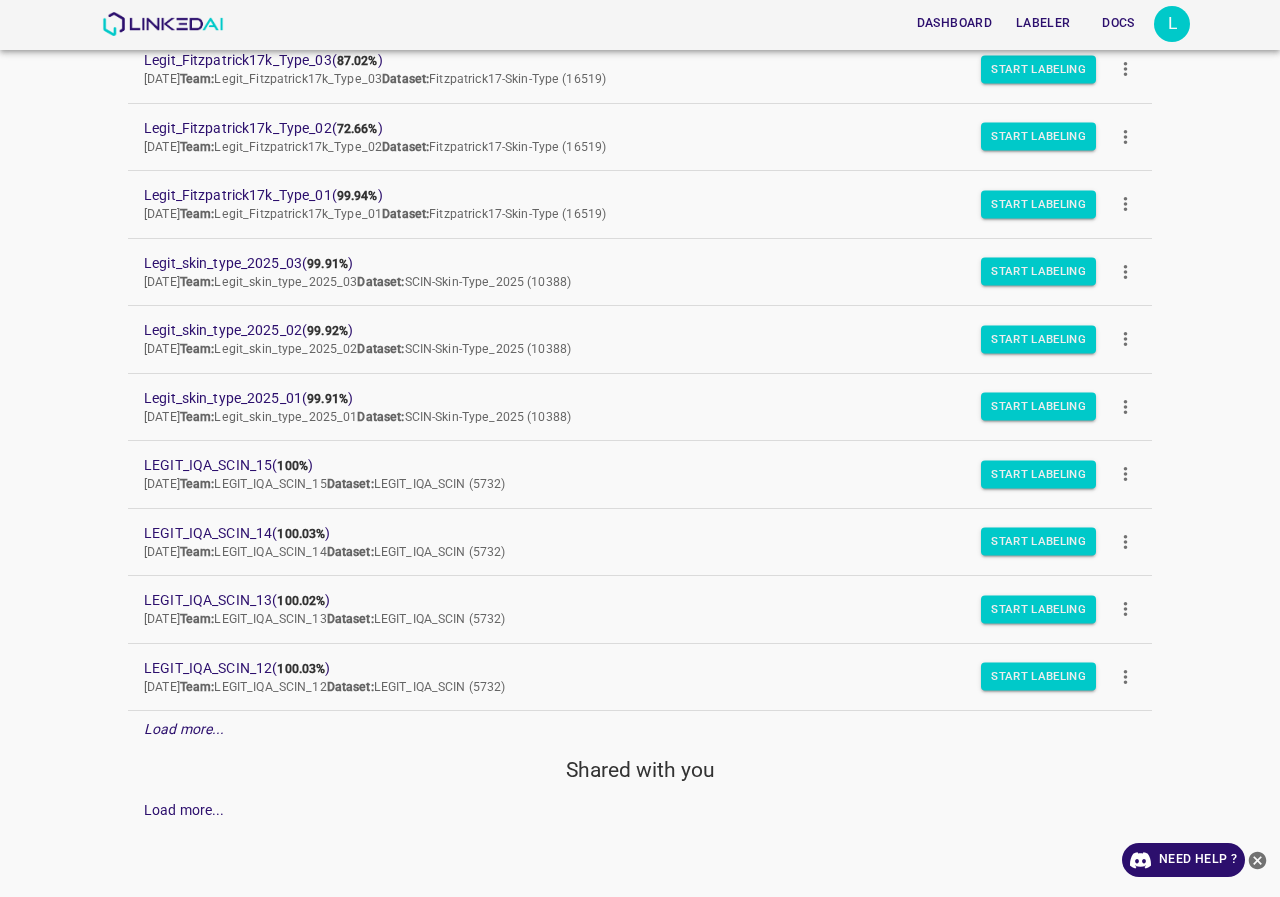 click on "Load more..." at bounding box center [640, 729] 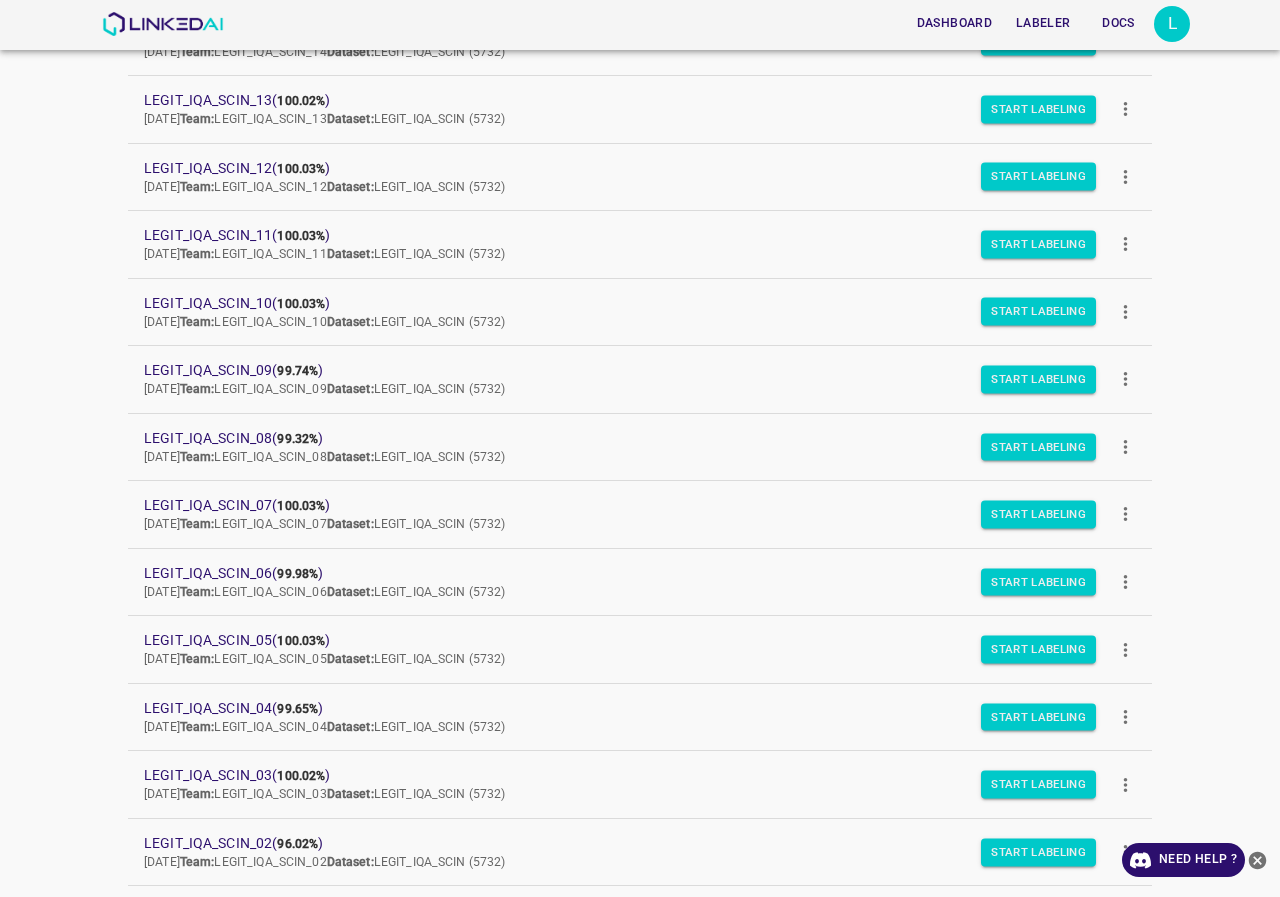 scroll, scrollTop: 844, scrollLeft: 0, axis: vertical 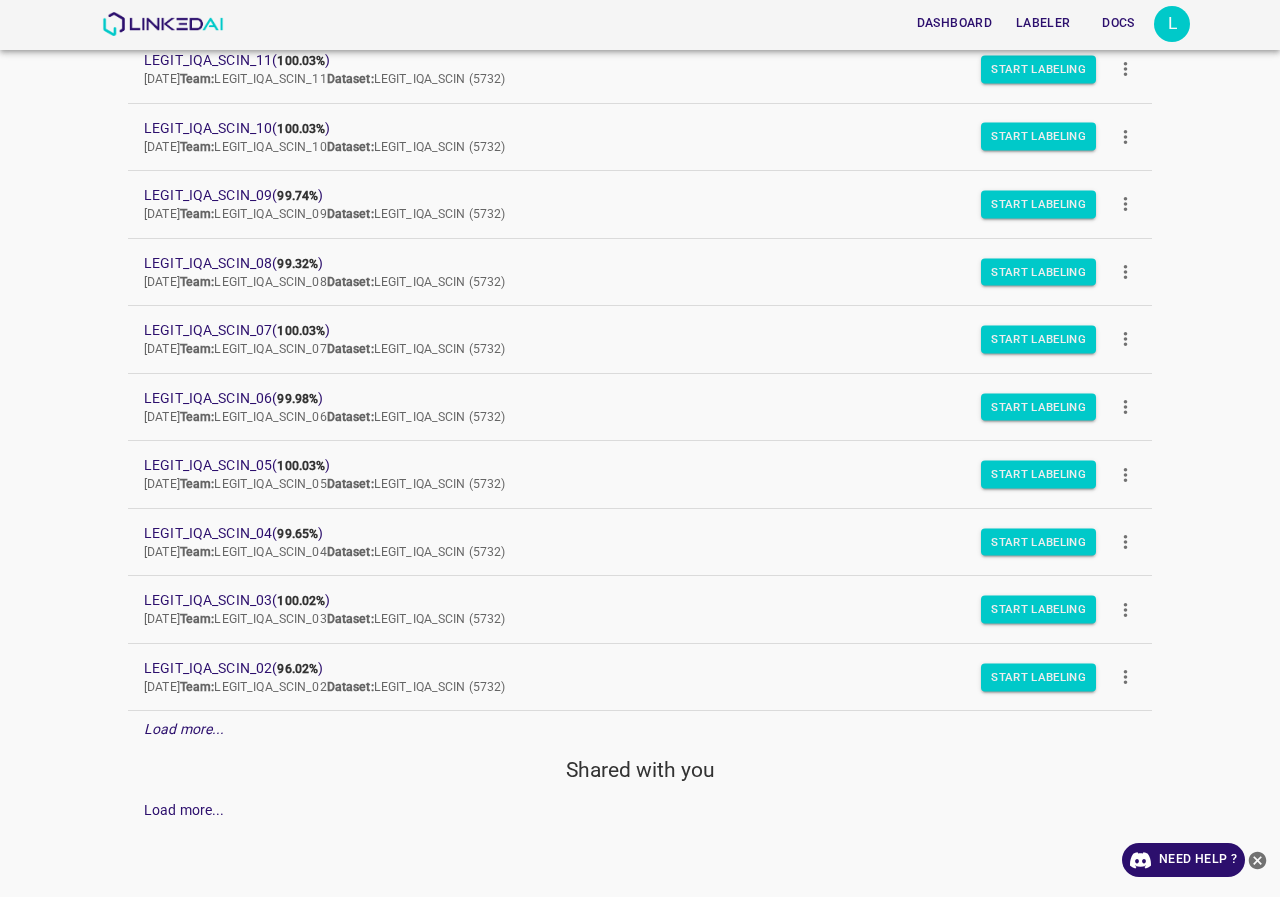 click on "L" at bounding box center (1172, 24) 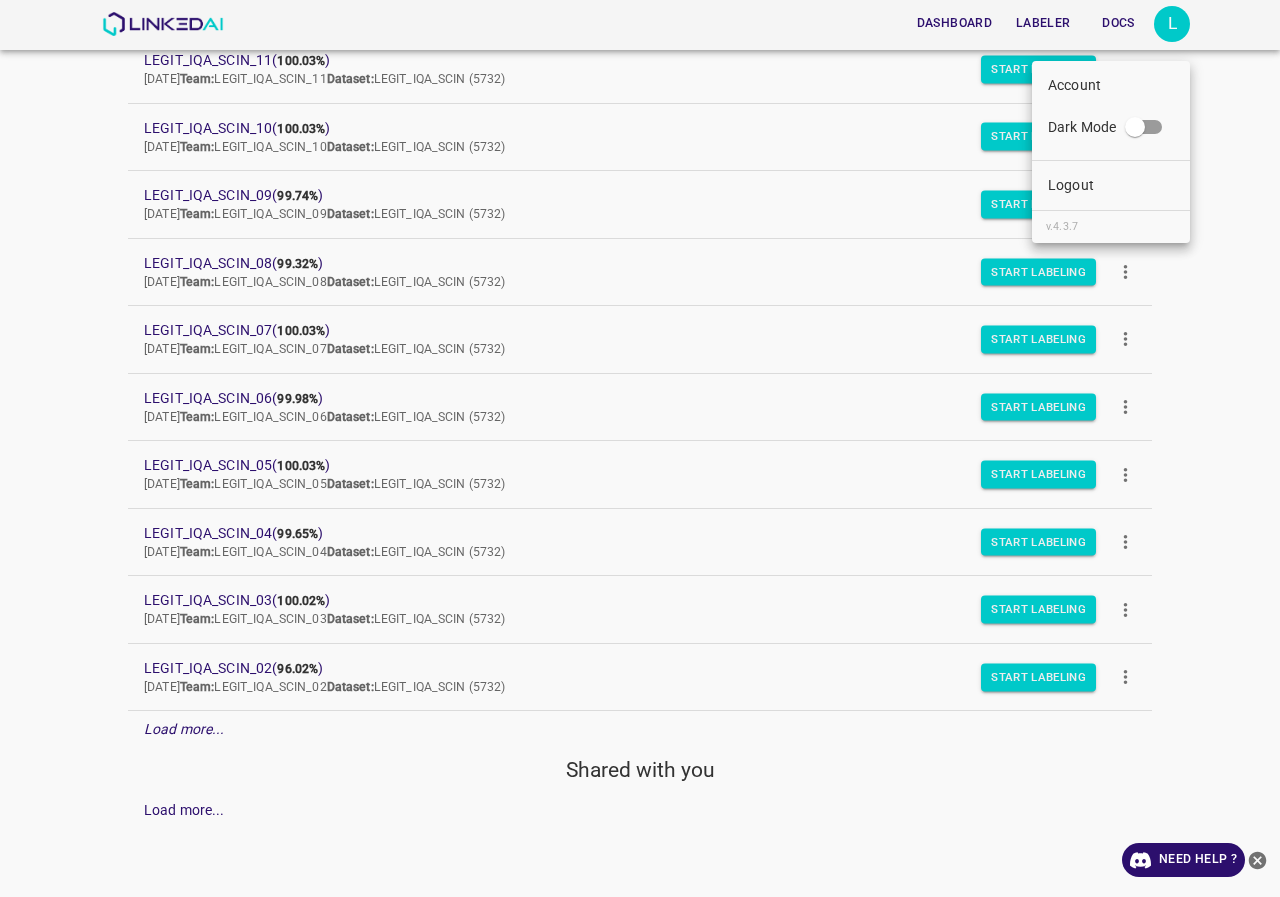 click on "Logout" at bounding box center [1111, 185] 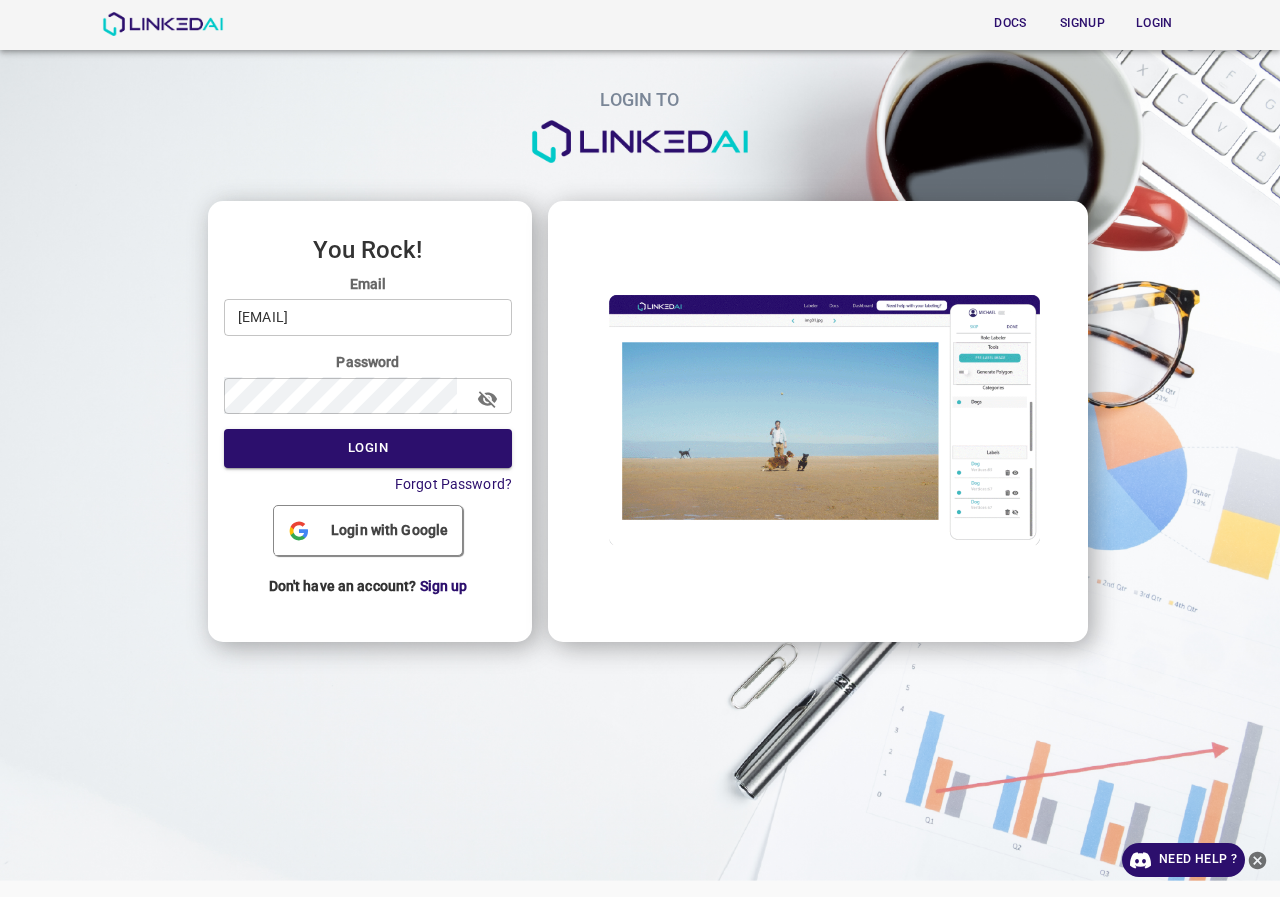 scroll, scrollTop: 0, scrollLeft: 0, axis: both 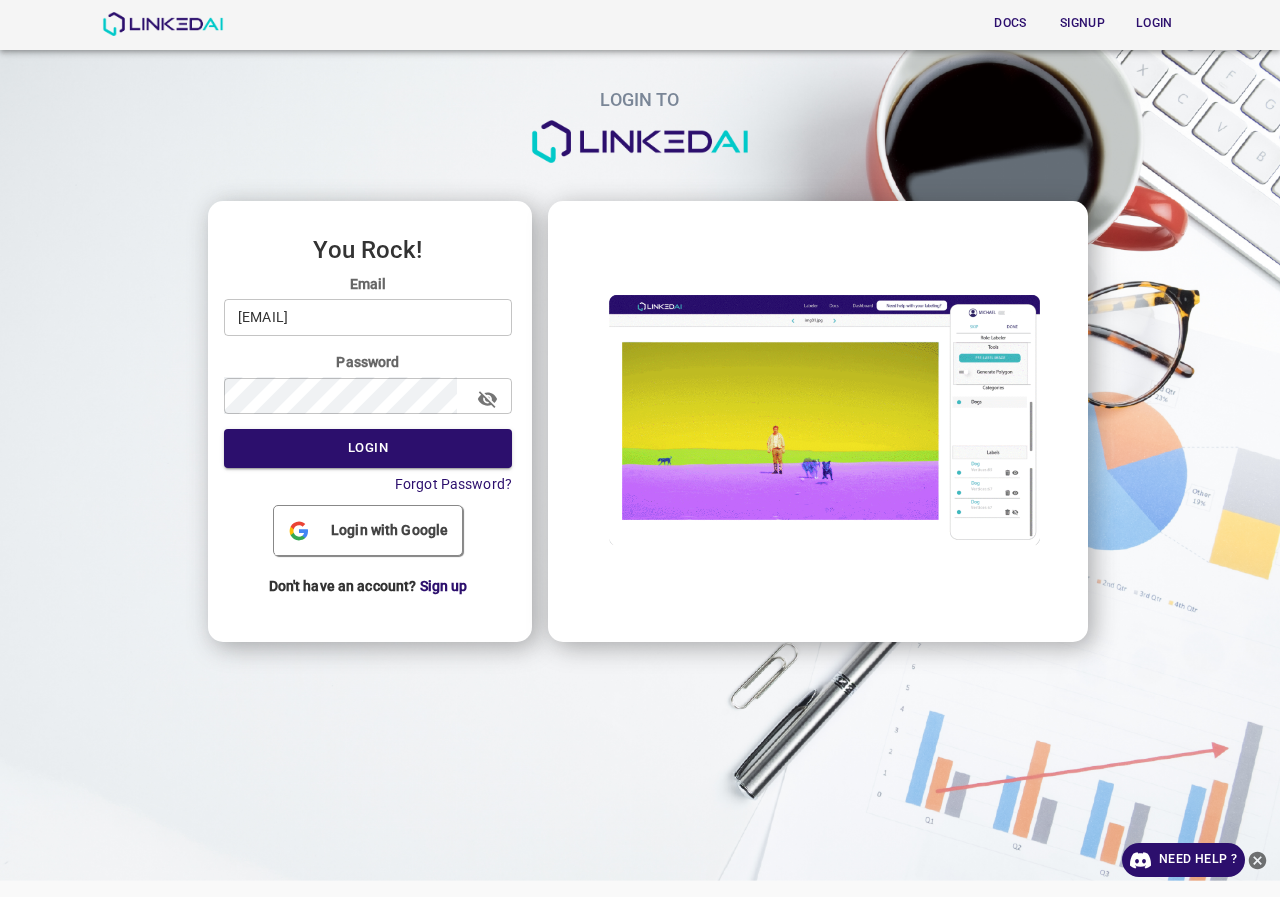 click on "legit@linkedai.co" at bounding box center (368, 317) 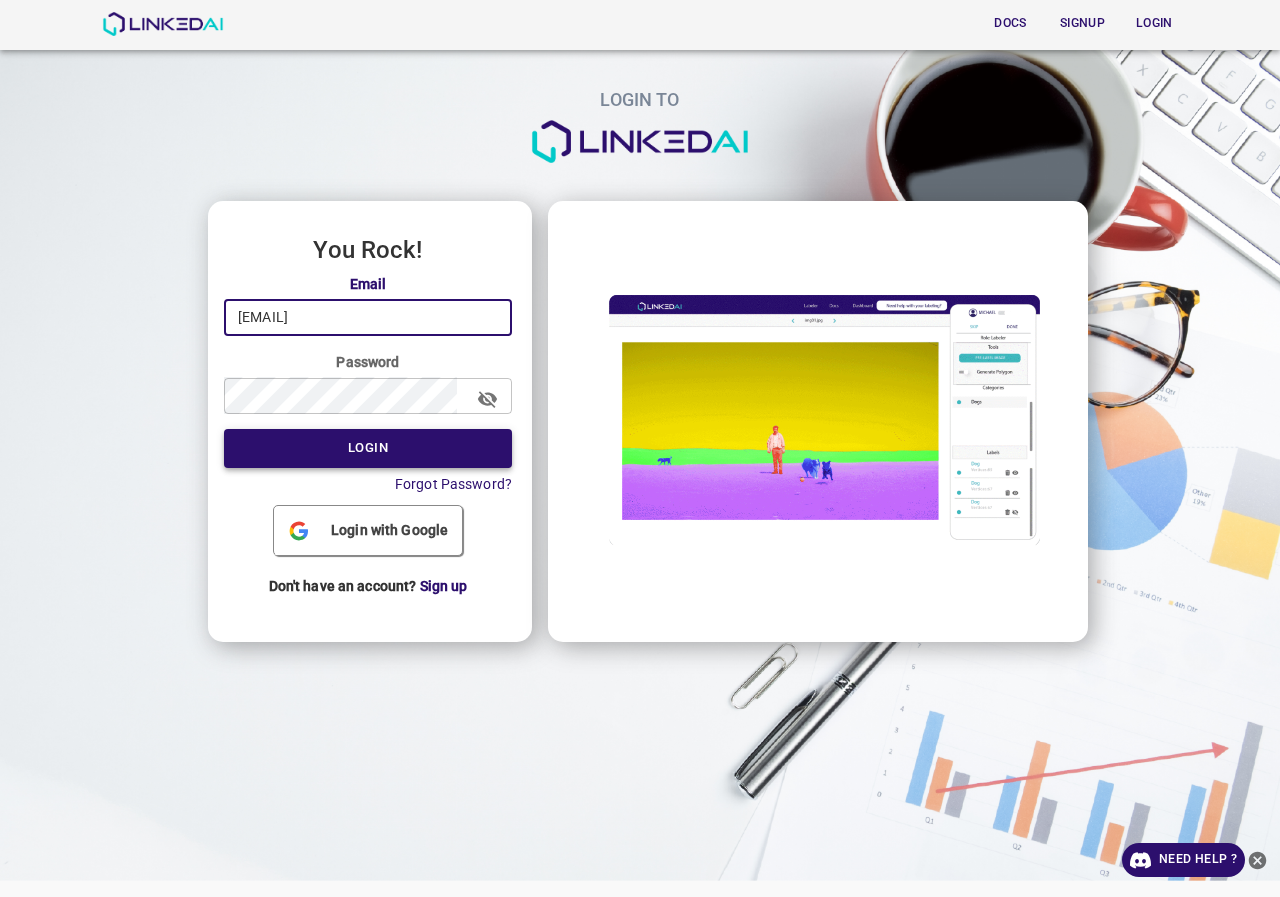 type on "admin@linkedai.co" 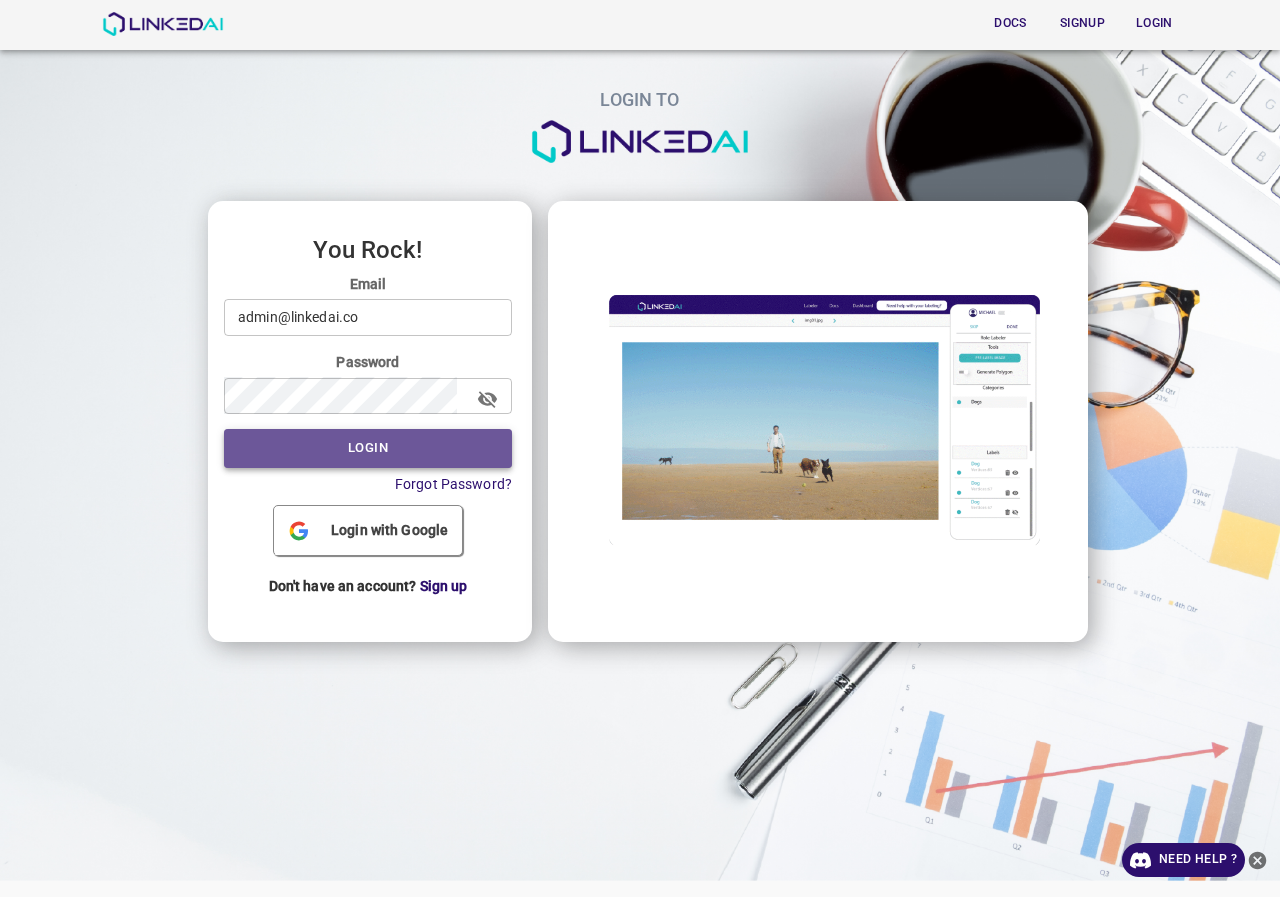 click on "Login" at bounding box center [368, 448] 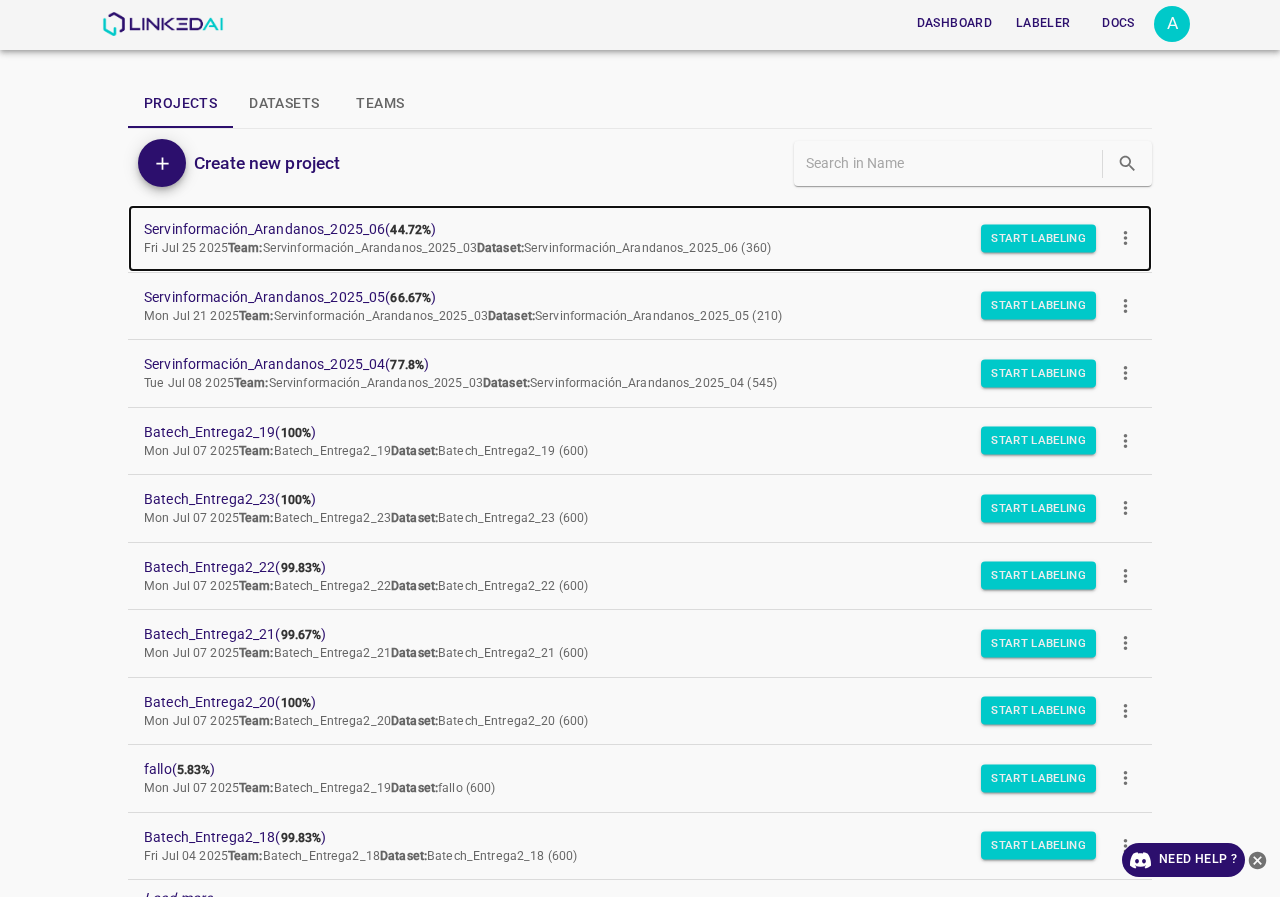 click on "Servinformación_Arandanos_2025_06  ( 44.72% )" at bounding box center [624, 229] 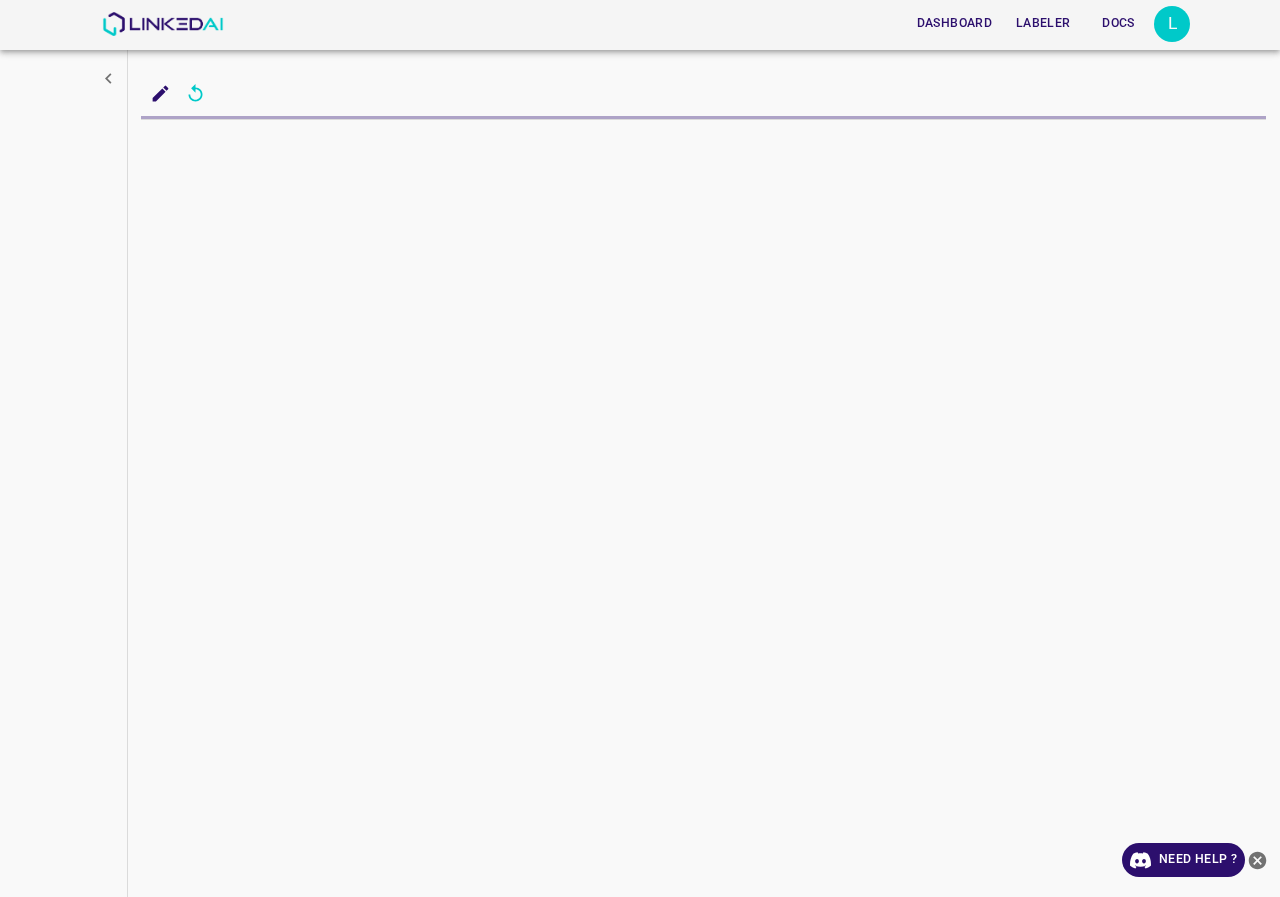 scroll, scrollTop: 0, scrollLeft: 0, axis: both 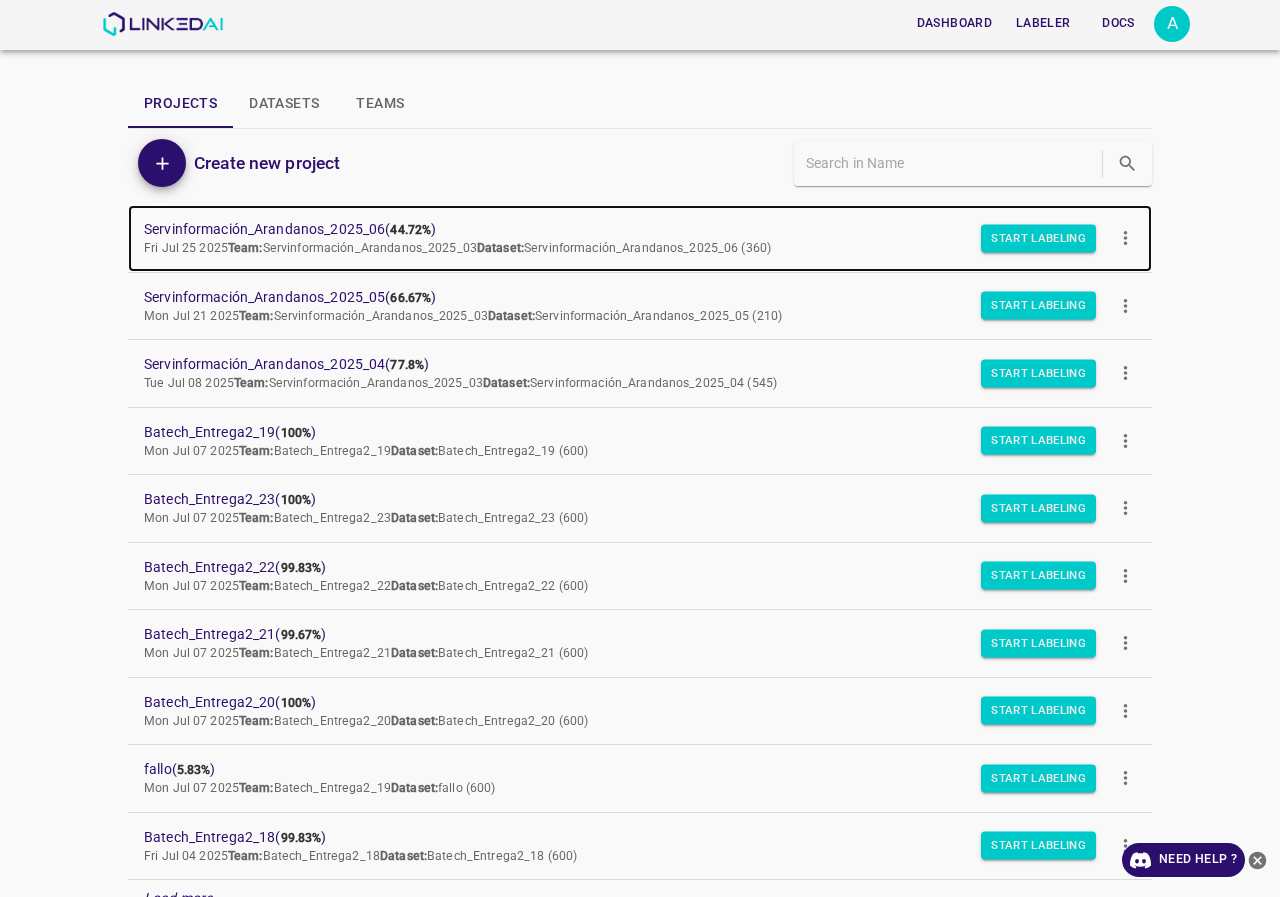 click on "Servinformación_Arandanos_2025_06  ( 44.72% )" at bounding box center [624, 229] 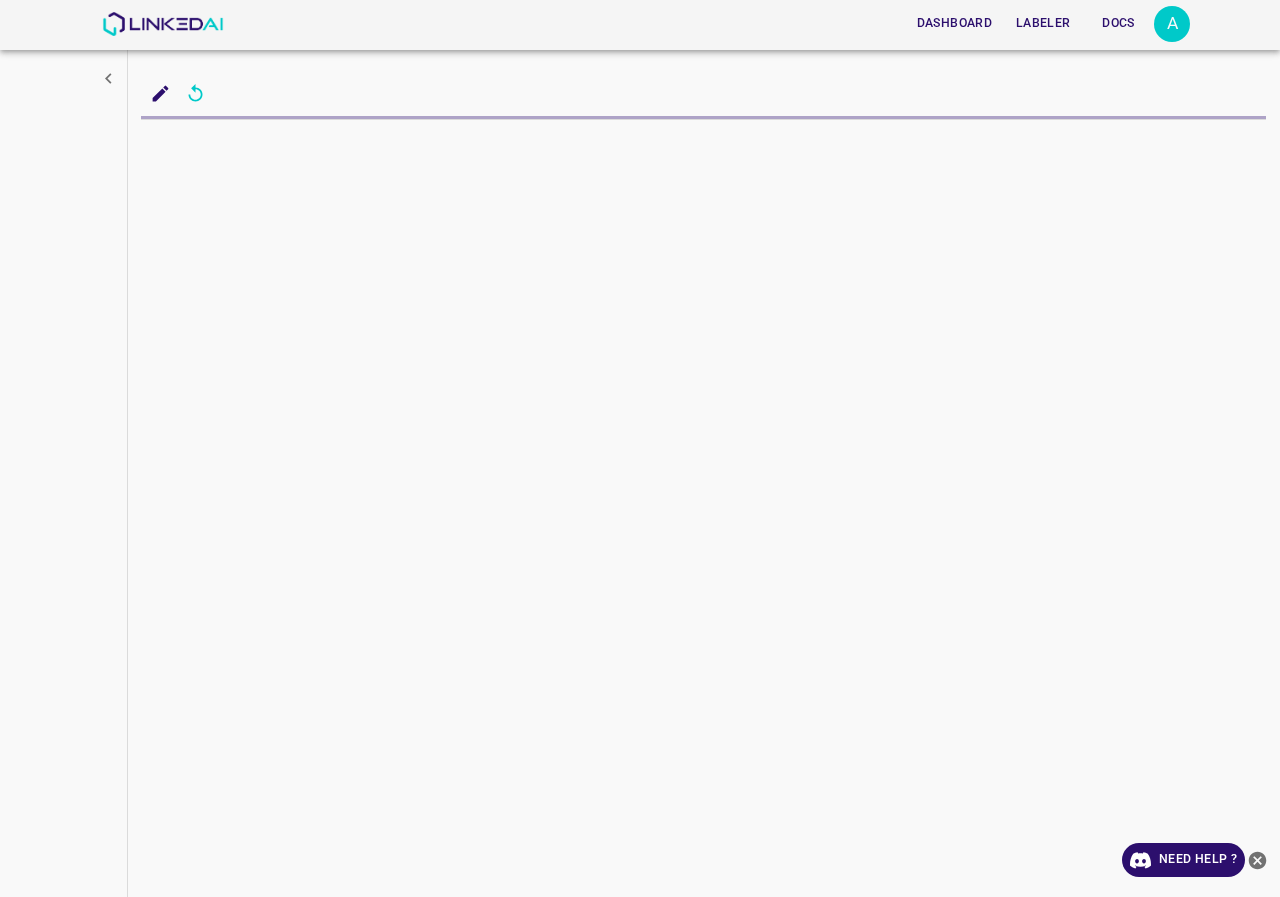 scroll, scrollTop: 0, scrollLeft: 0, axis: both 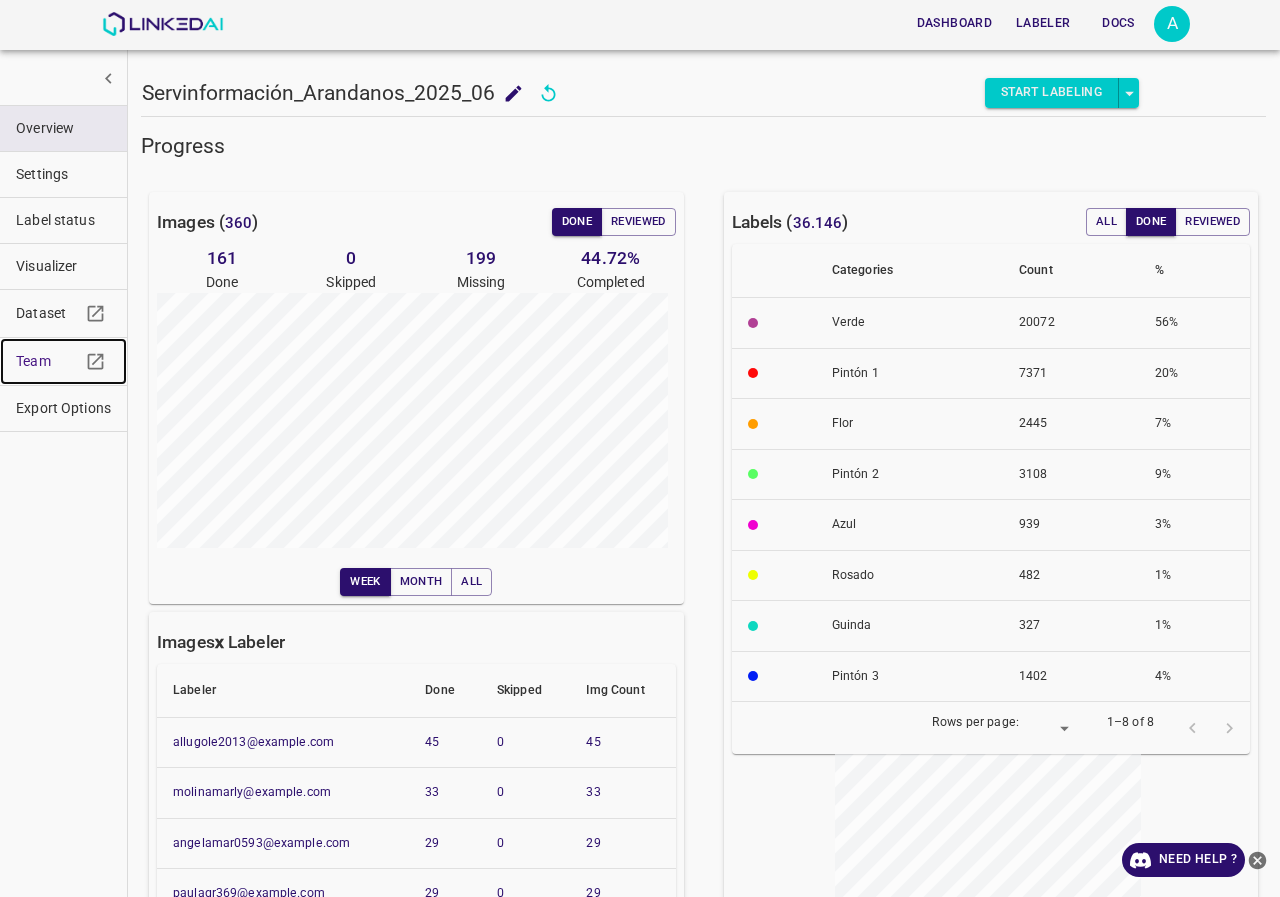 click on "Team" at bounding box center [48, 361] 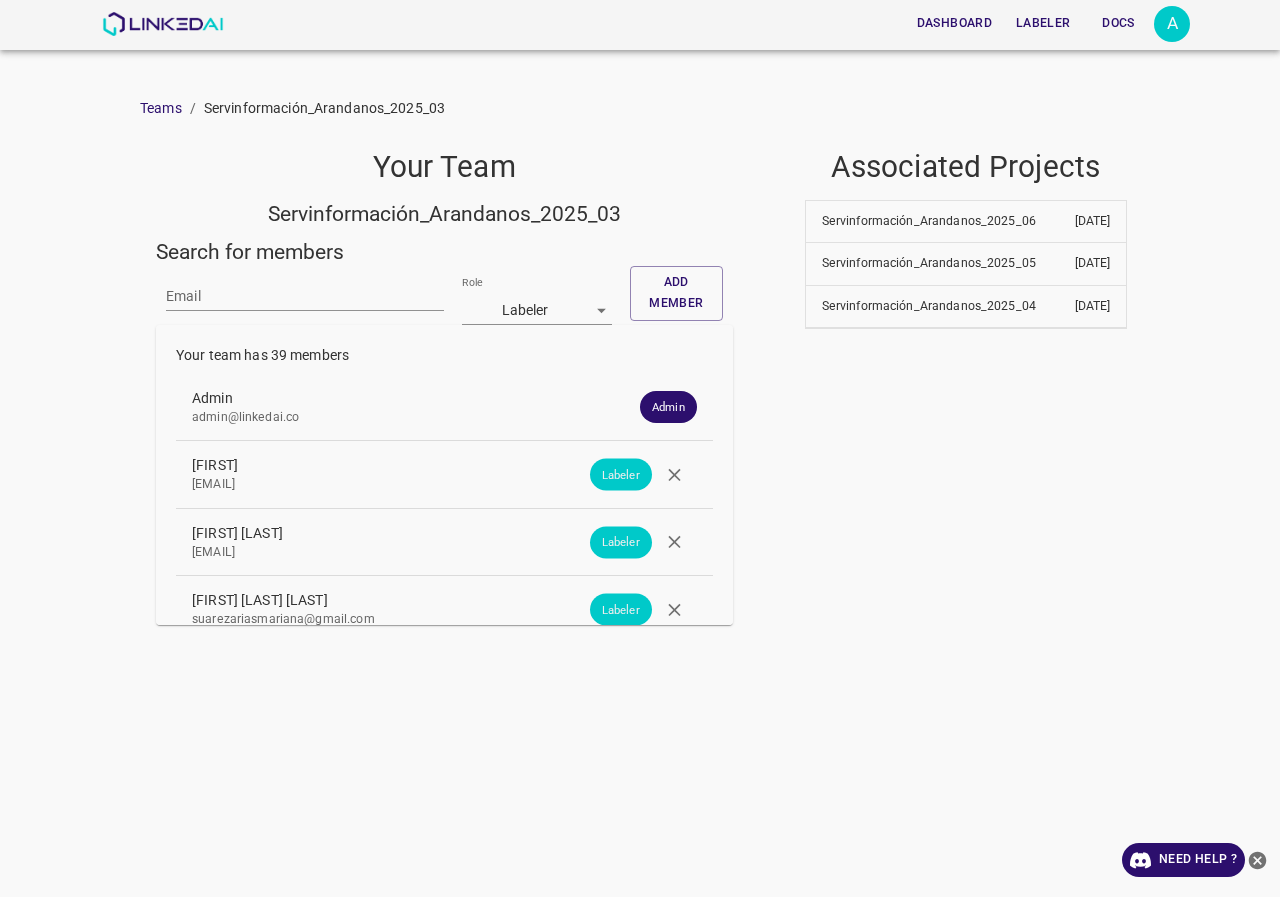 scroll, scrollTop: 0, scrollLeft: 0, axis: both 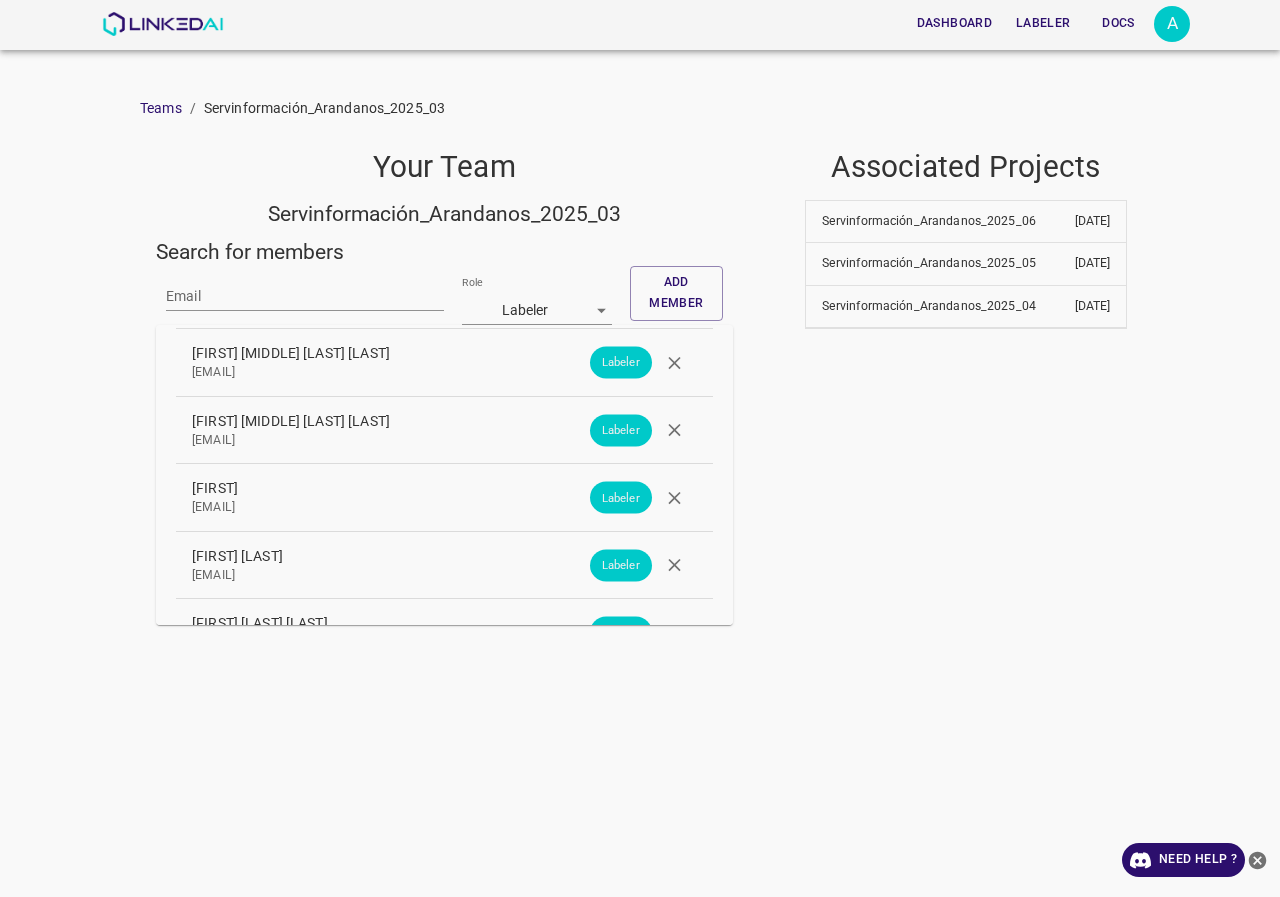 drag, startPoint x: 351, startPoint y: 434, endPoint x: 168, endPoint y: 440, distance: 183.09833 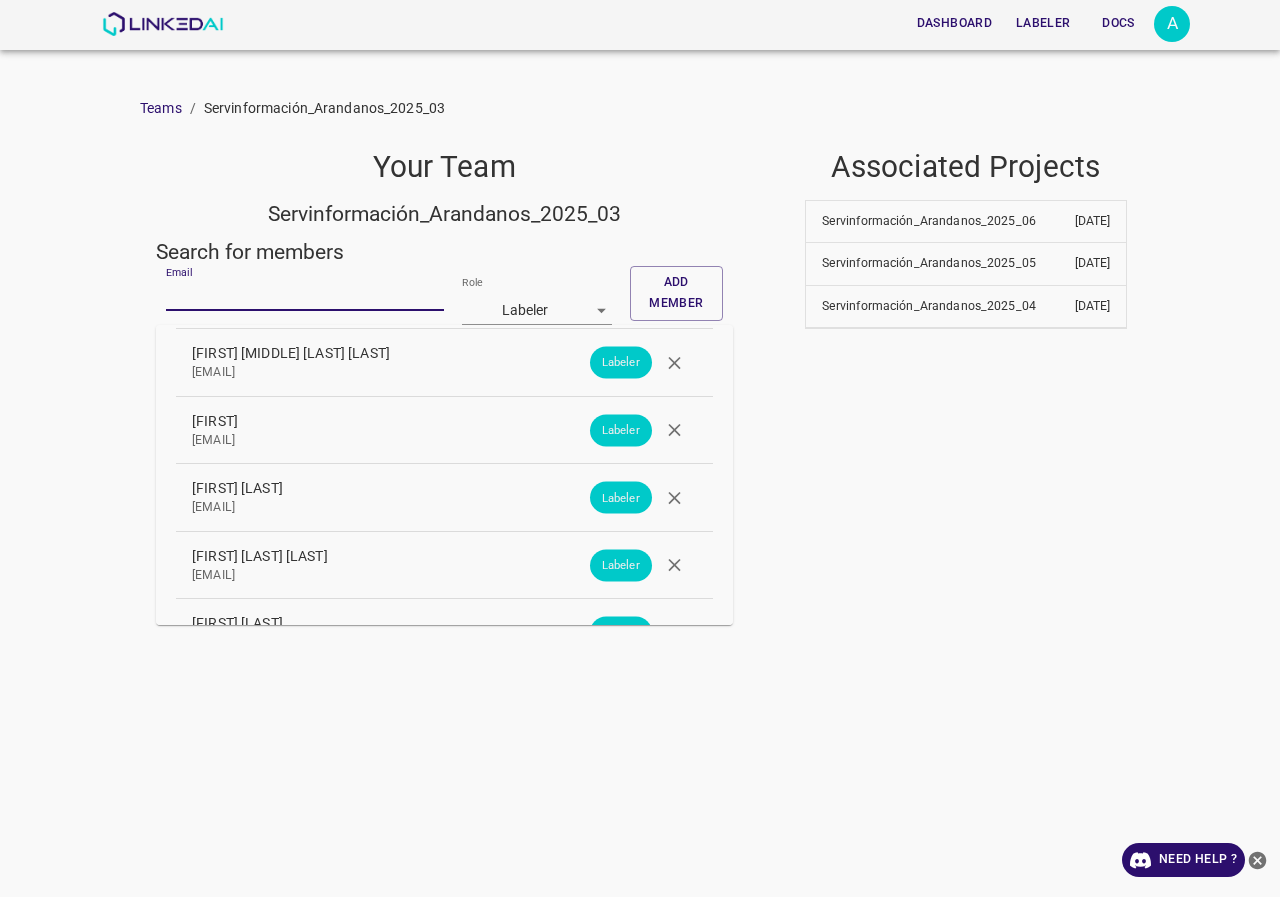 click on "Email" at bounding box center (305, 296) 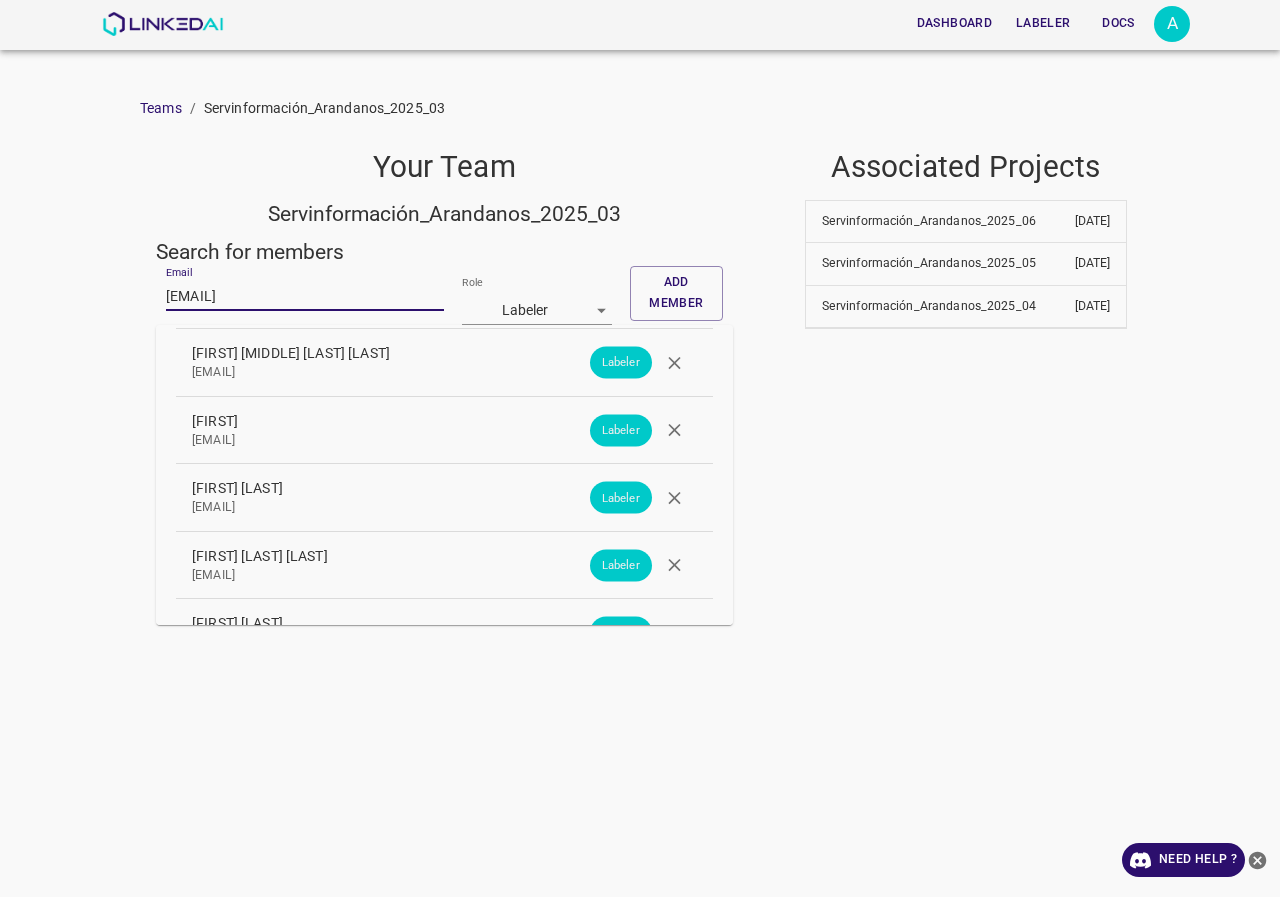 type on "[EMAIL]" 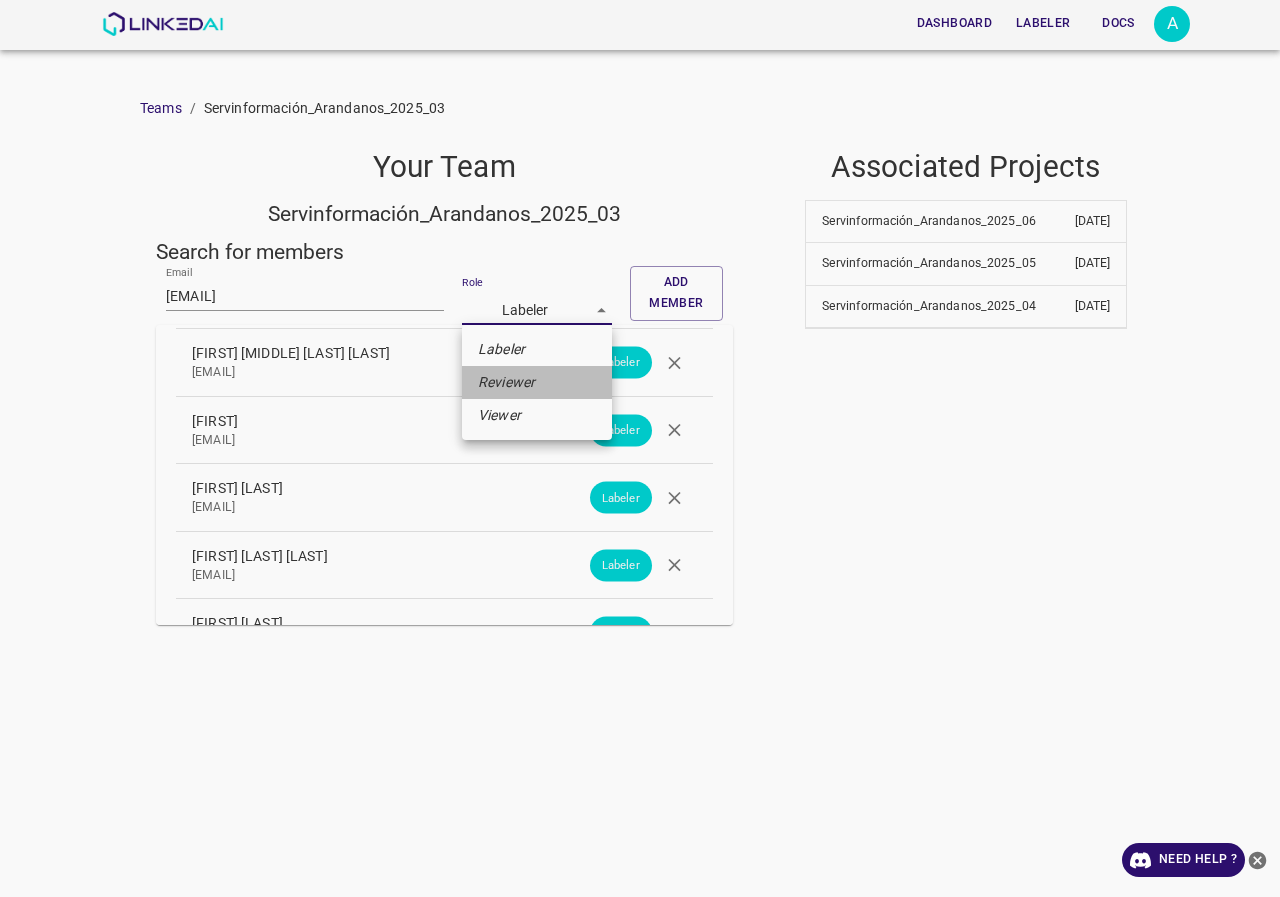 click on "Reviewer" at bounding box center (506, 382) 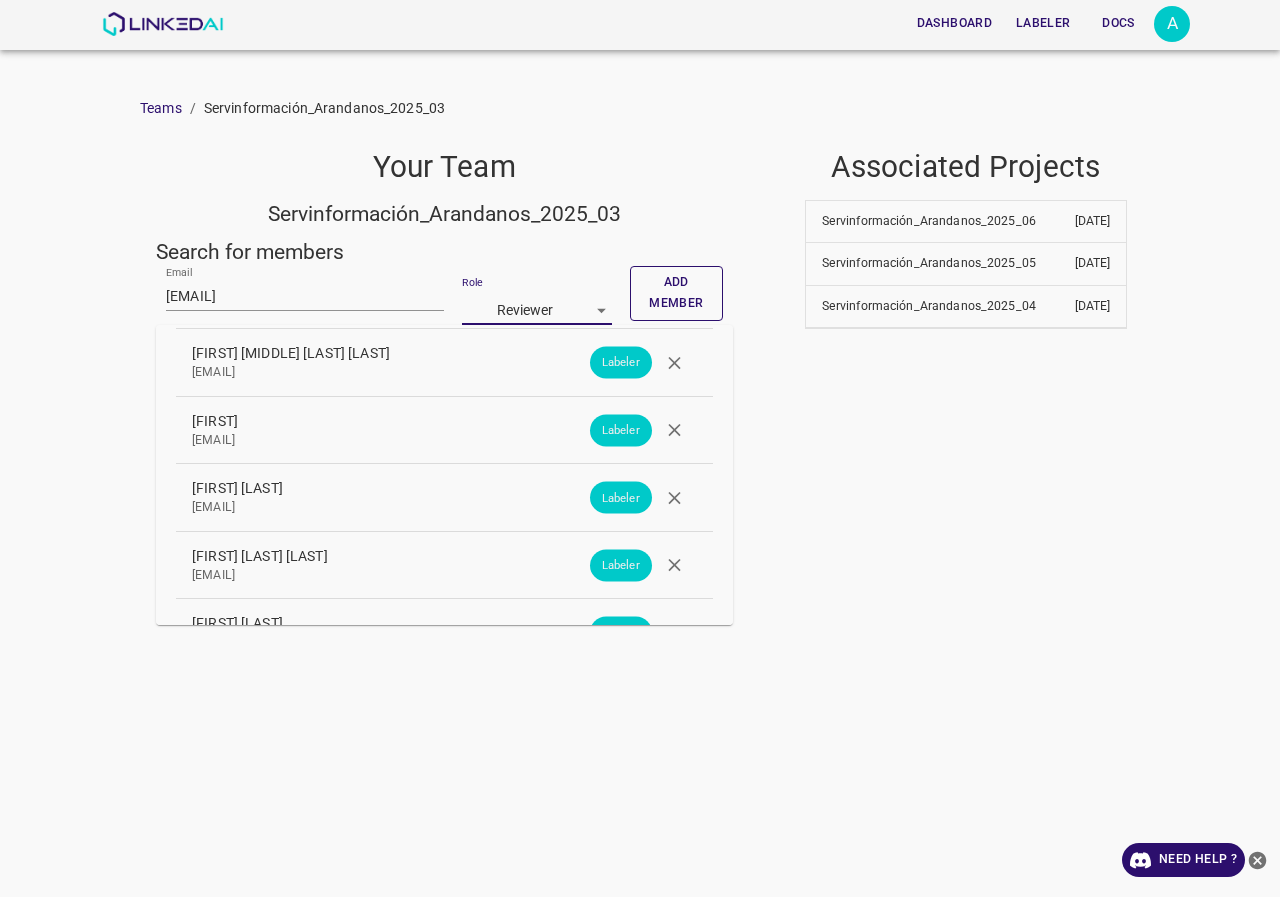 click on "Add member" at bounding box center [676, 293] 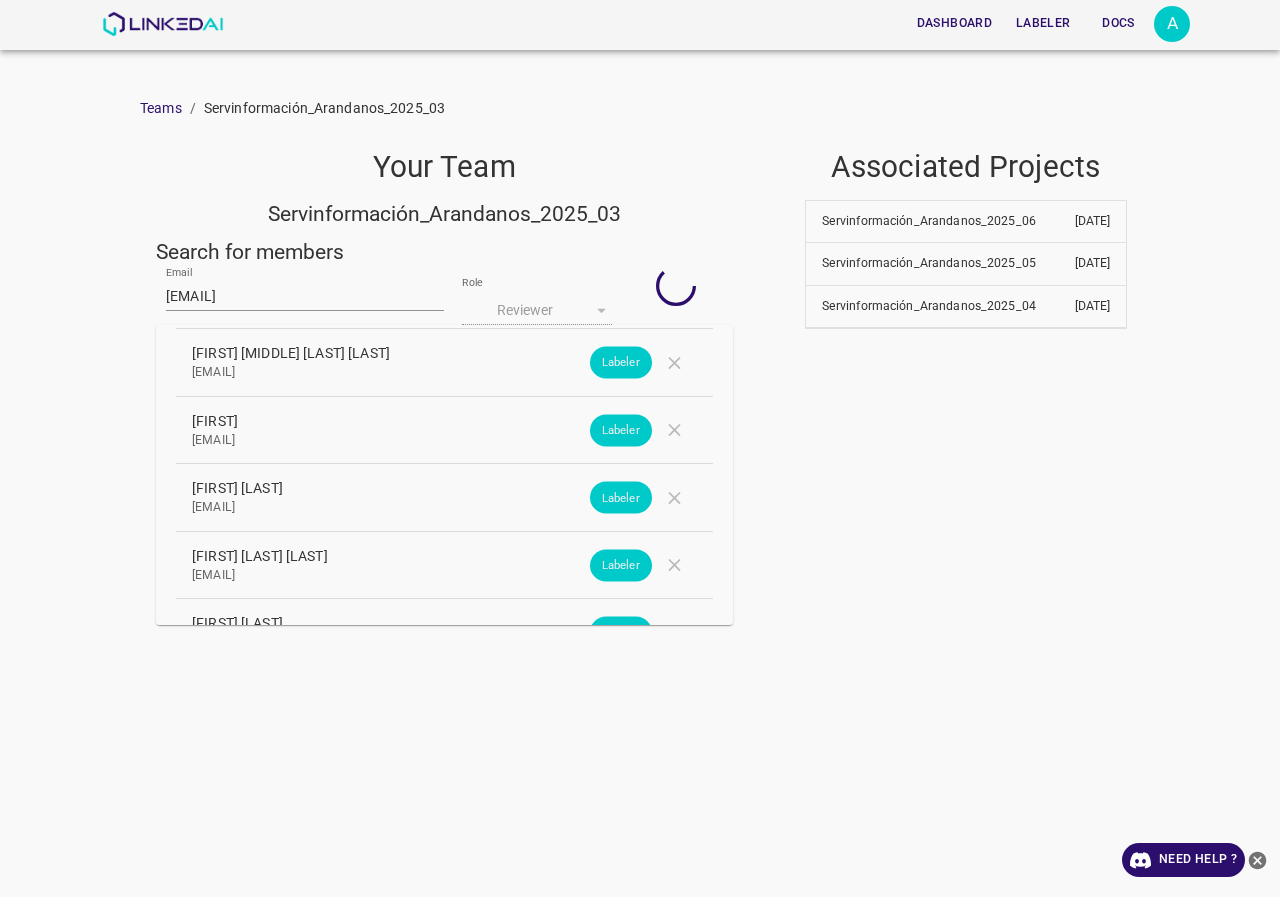 type 